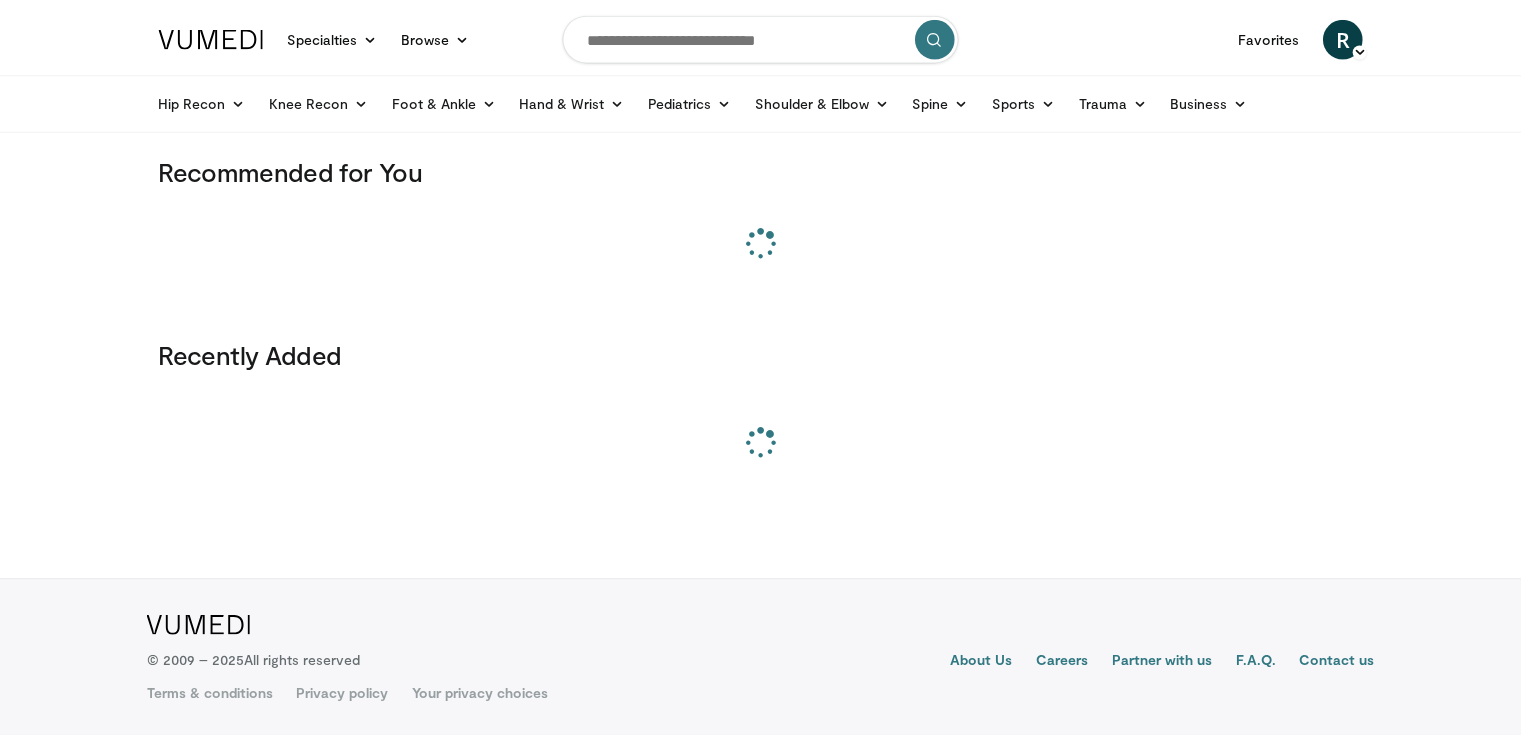 scroll, scrollTop: 0, scrollLeft: 0, axis: both 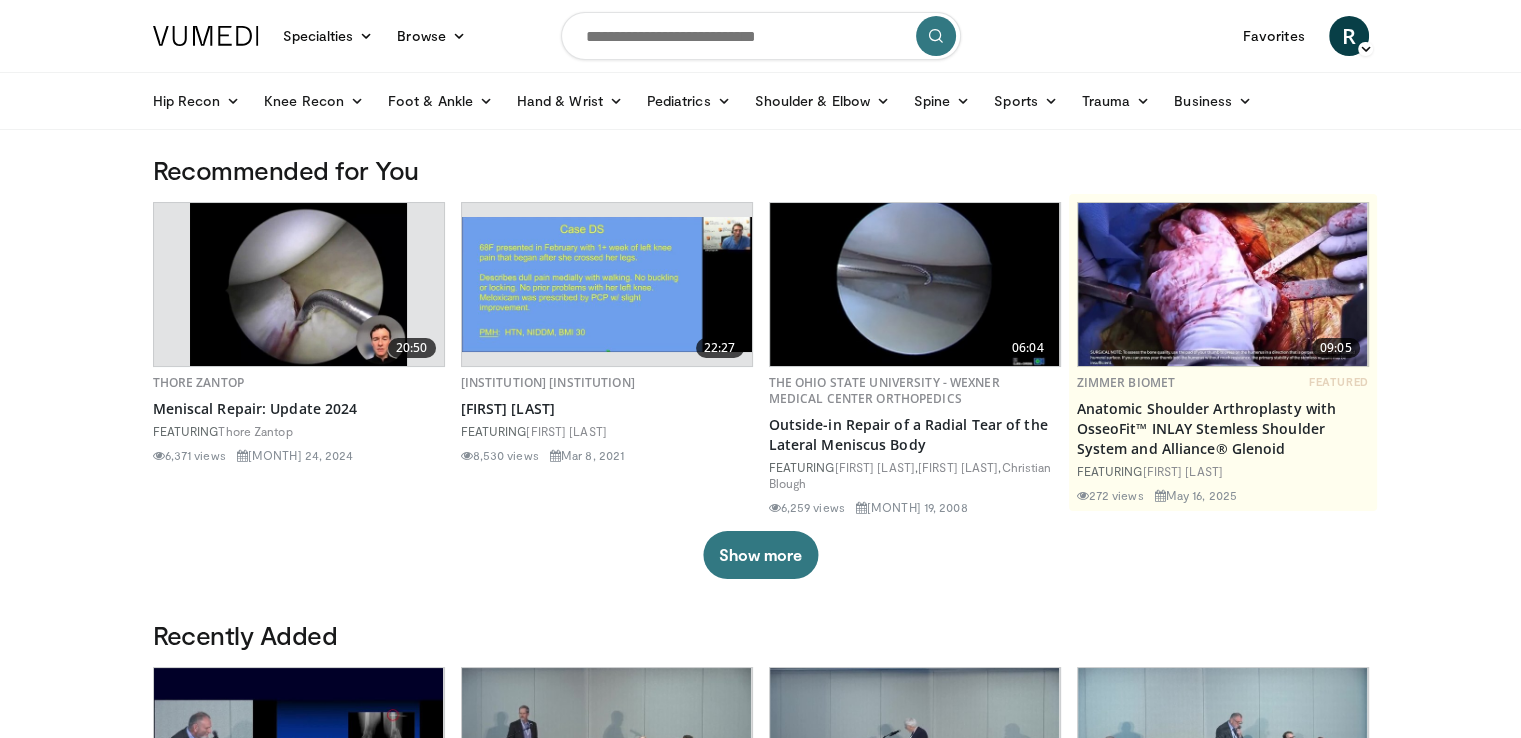 click at bounding box center (761, 36) 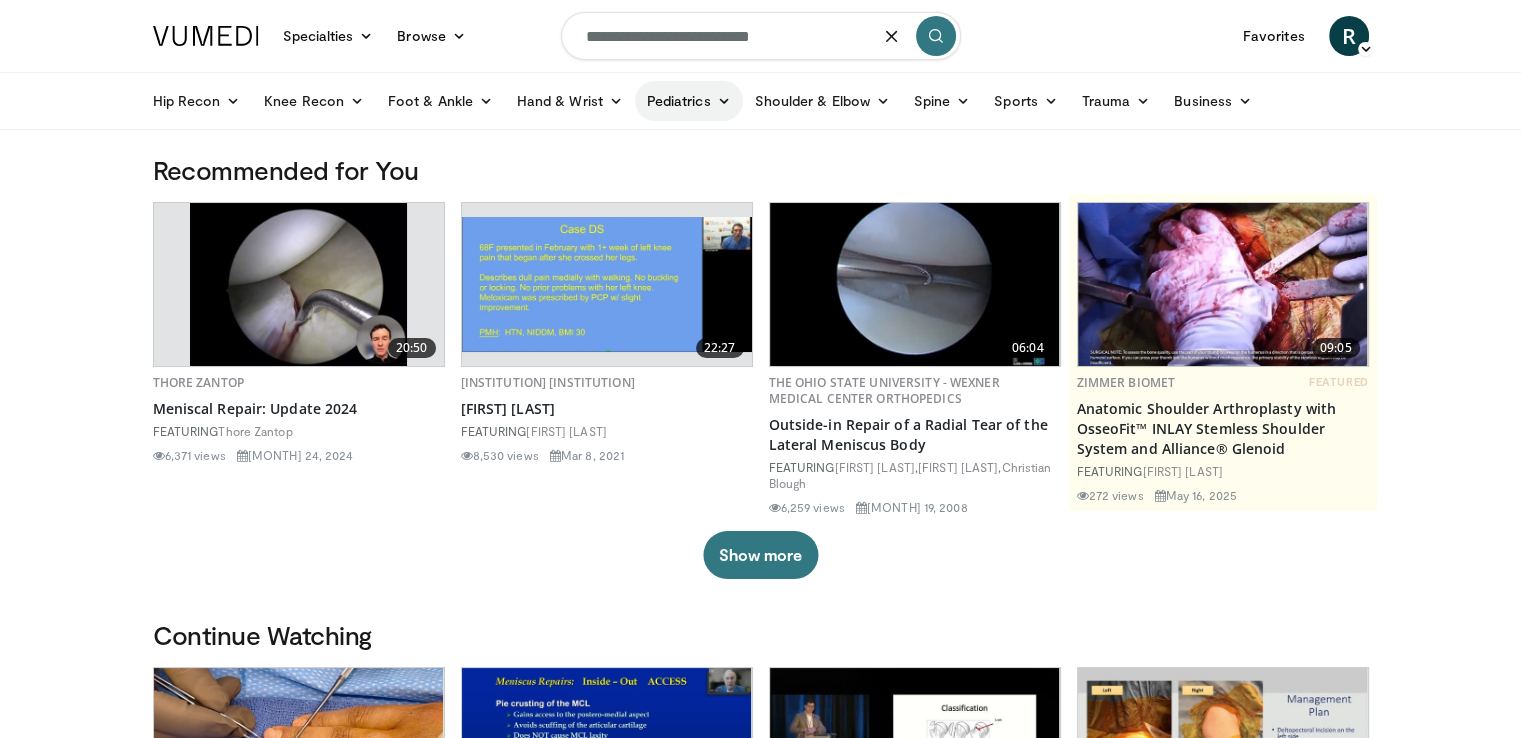 type on "**********" 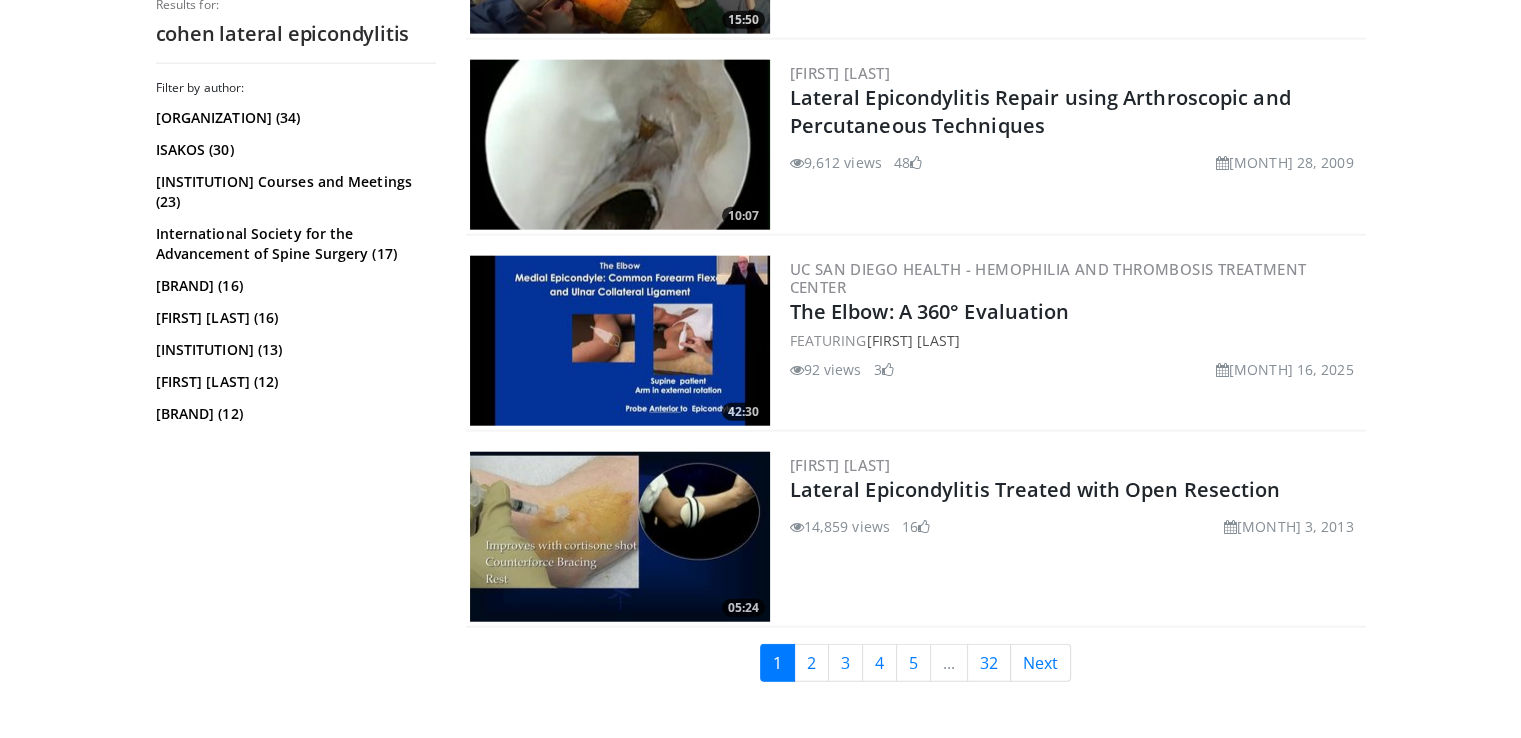 scroll, scrollTop: 4934, scrollLeft: 0, axis: vertical 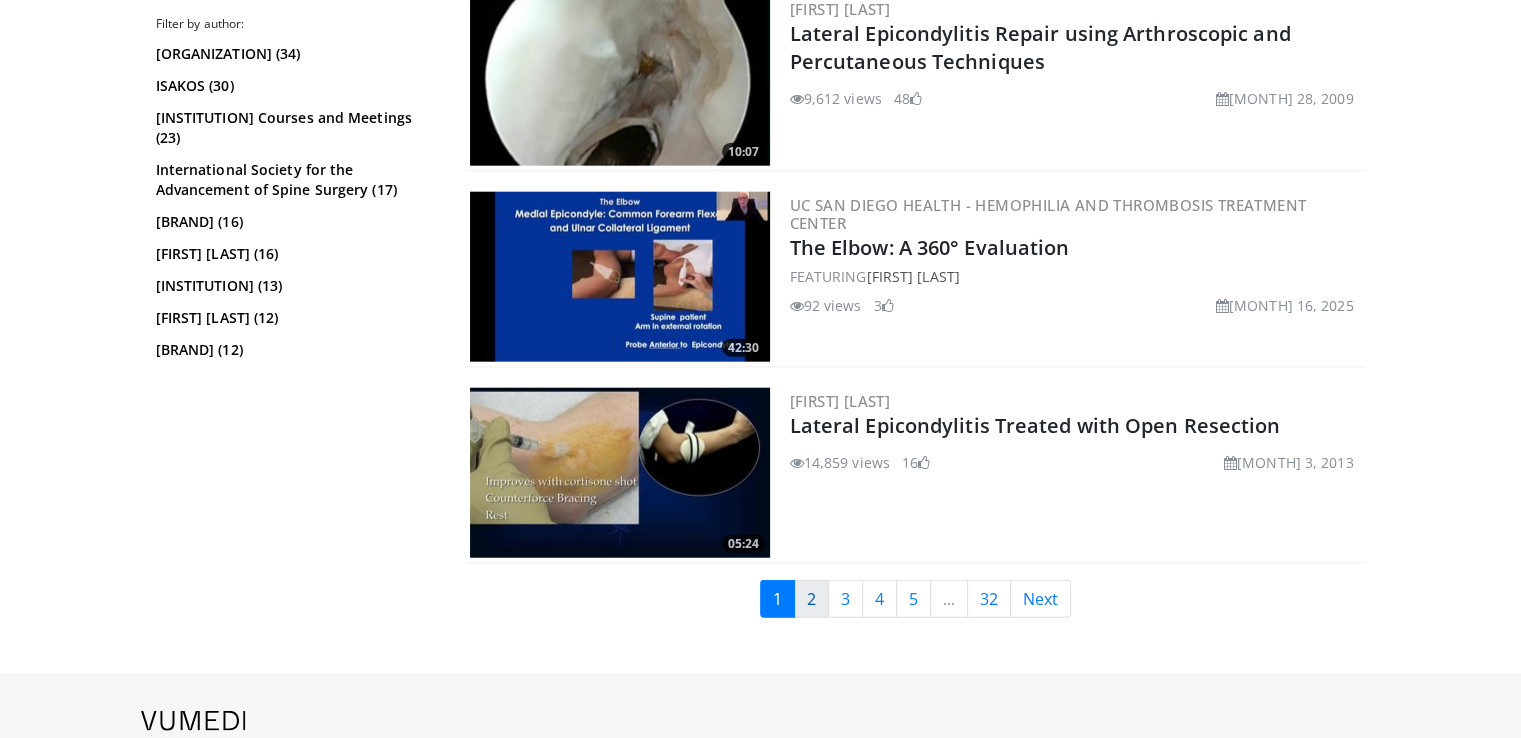 click on "2" at bounding box center [811, 599] 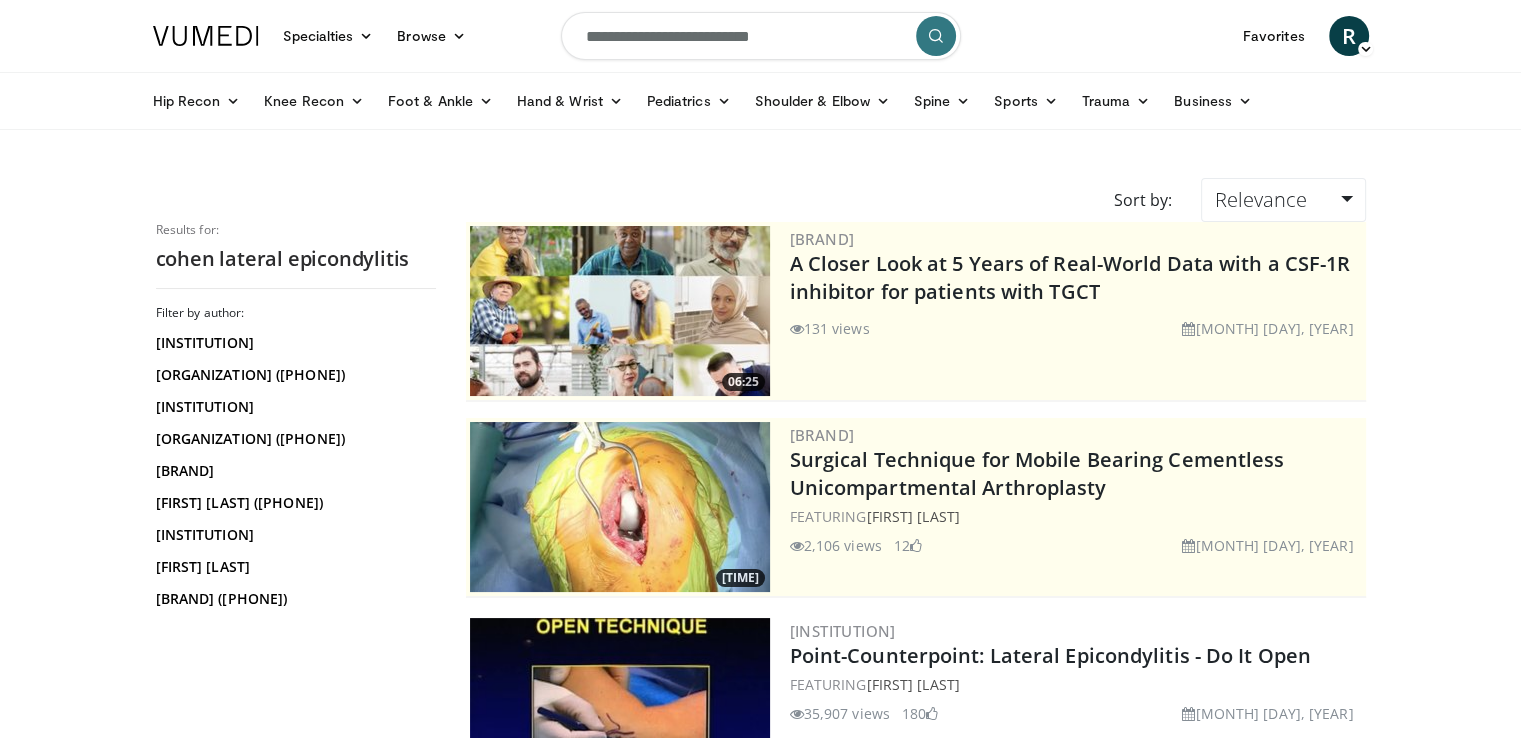scroll, scrollTop: 264, scrollLeft: 0, axis: vertical 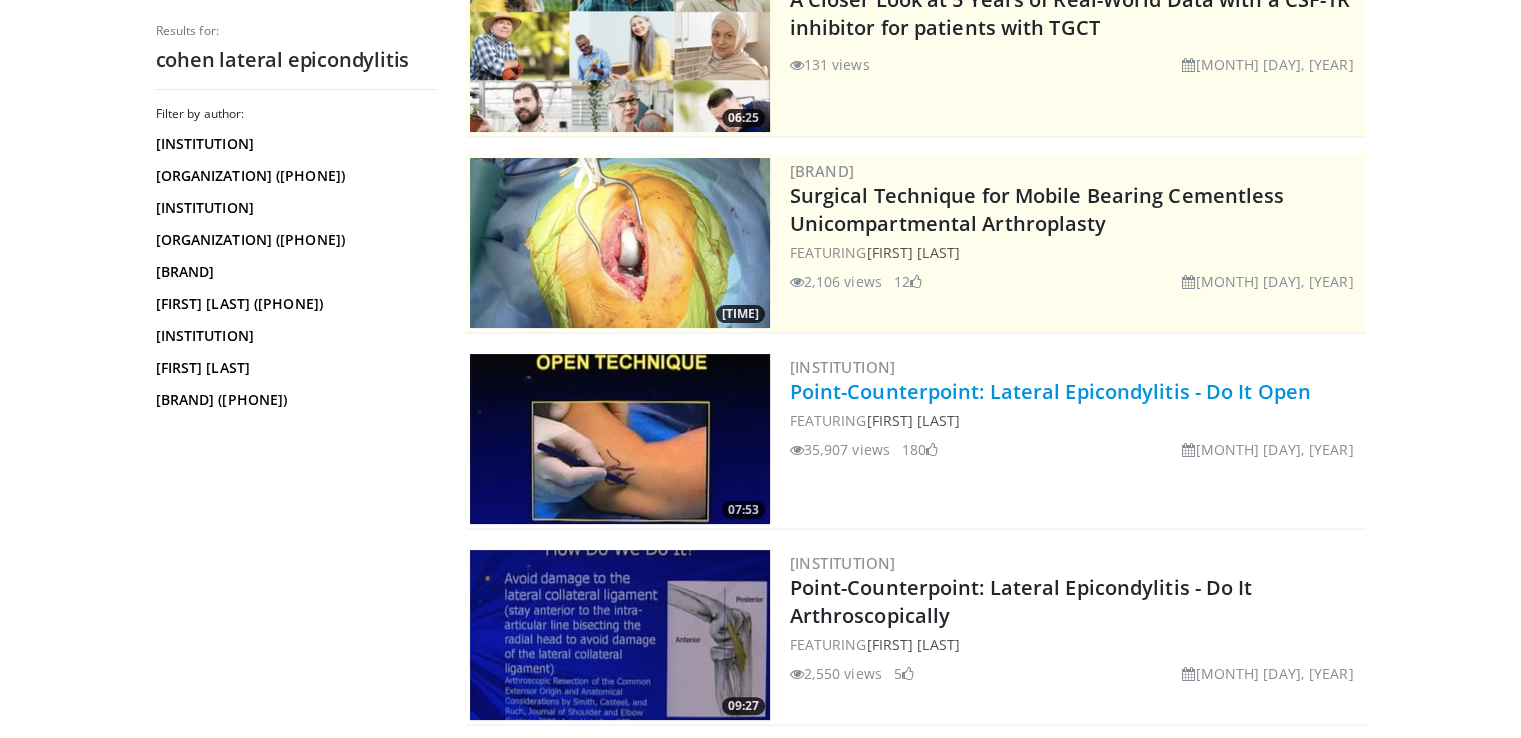 click on "Point-Counterpoint: Lateral Epicondylitis - Do It Open" at bounding box center (1050, 391) 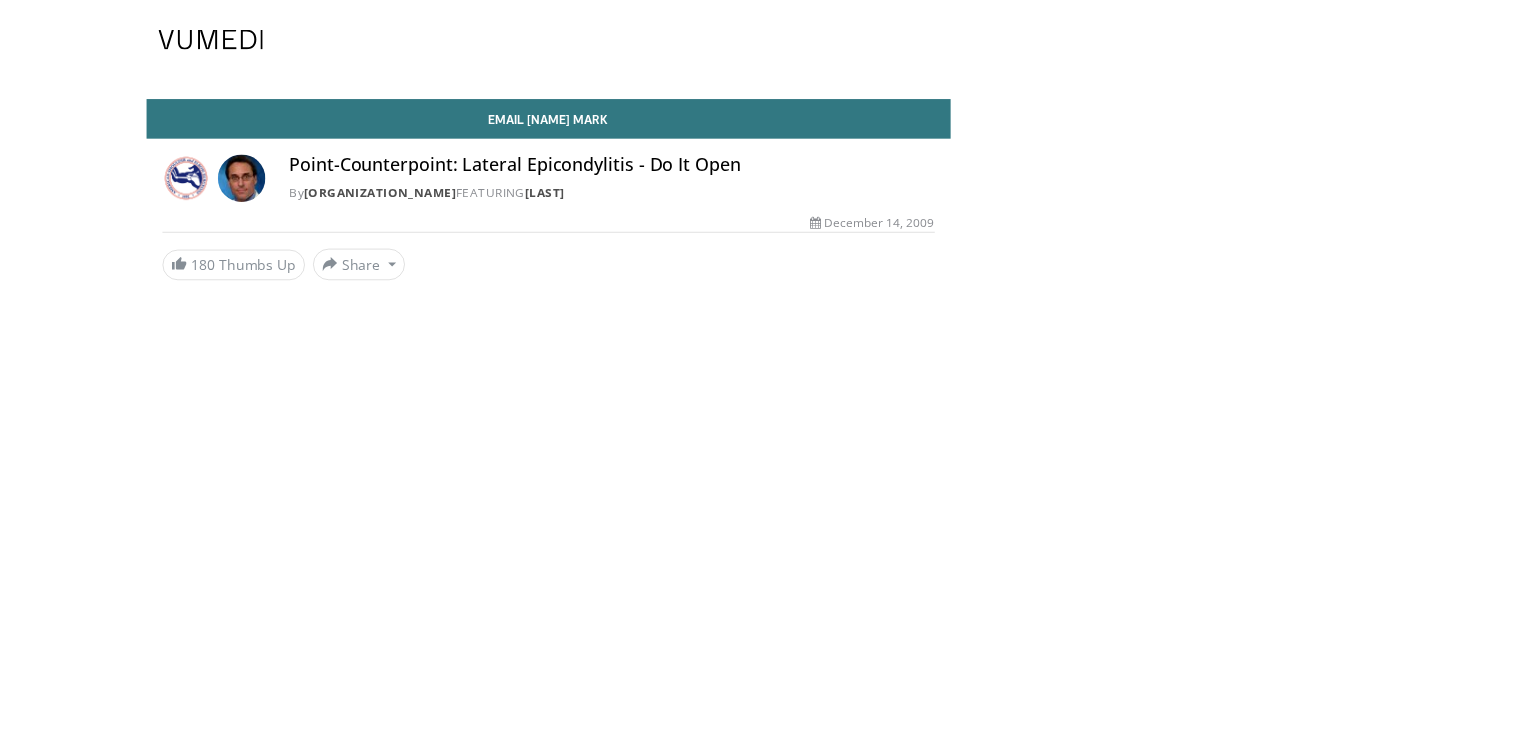 scroll, scrollTop: 0, scrollLeft: 0, axis: both 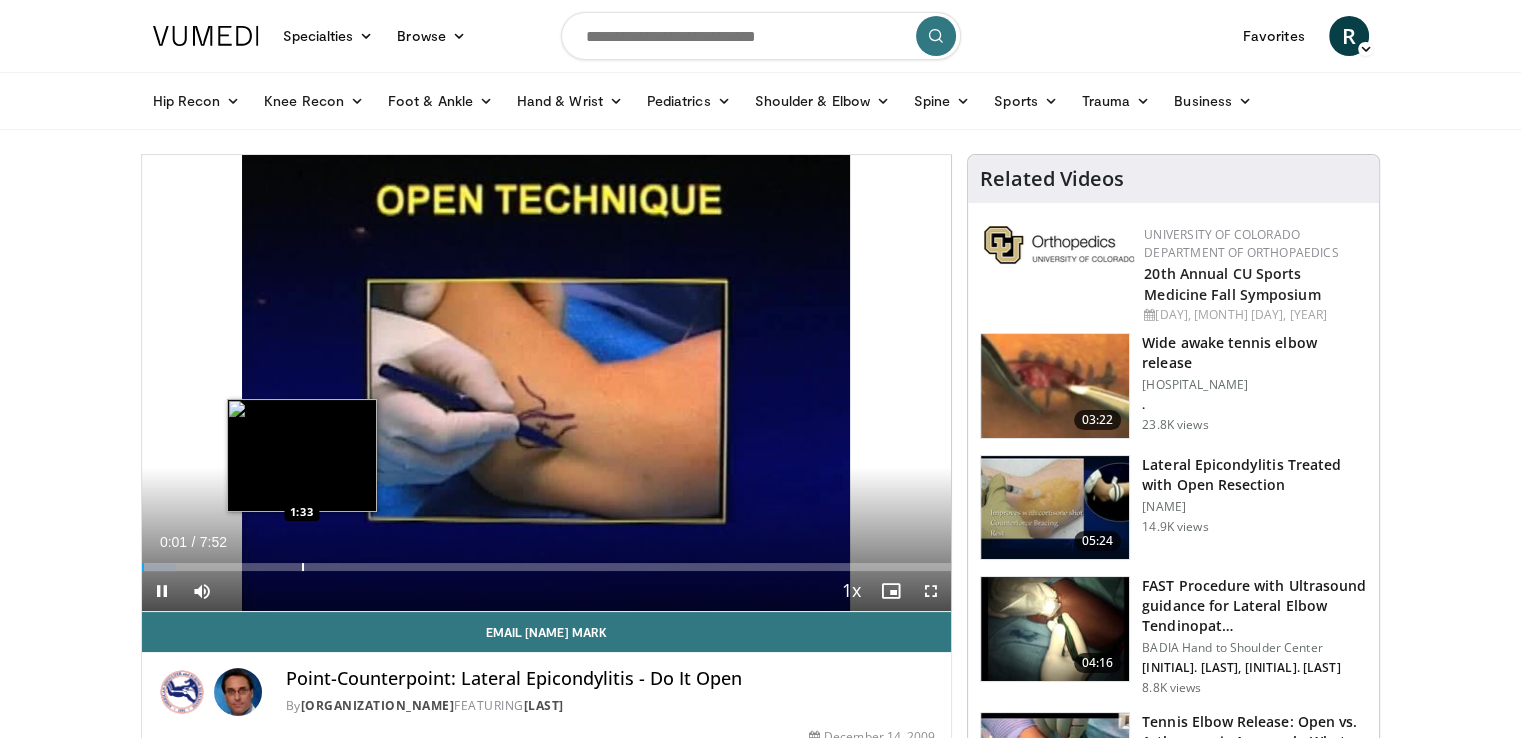 click at bounding box center [303, 567] 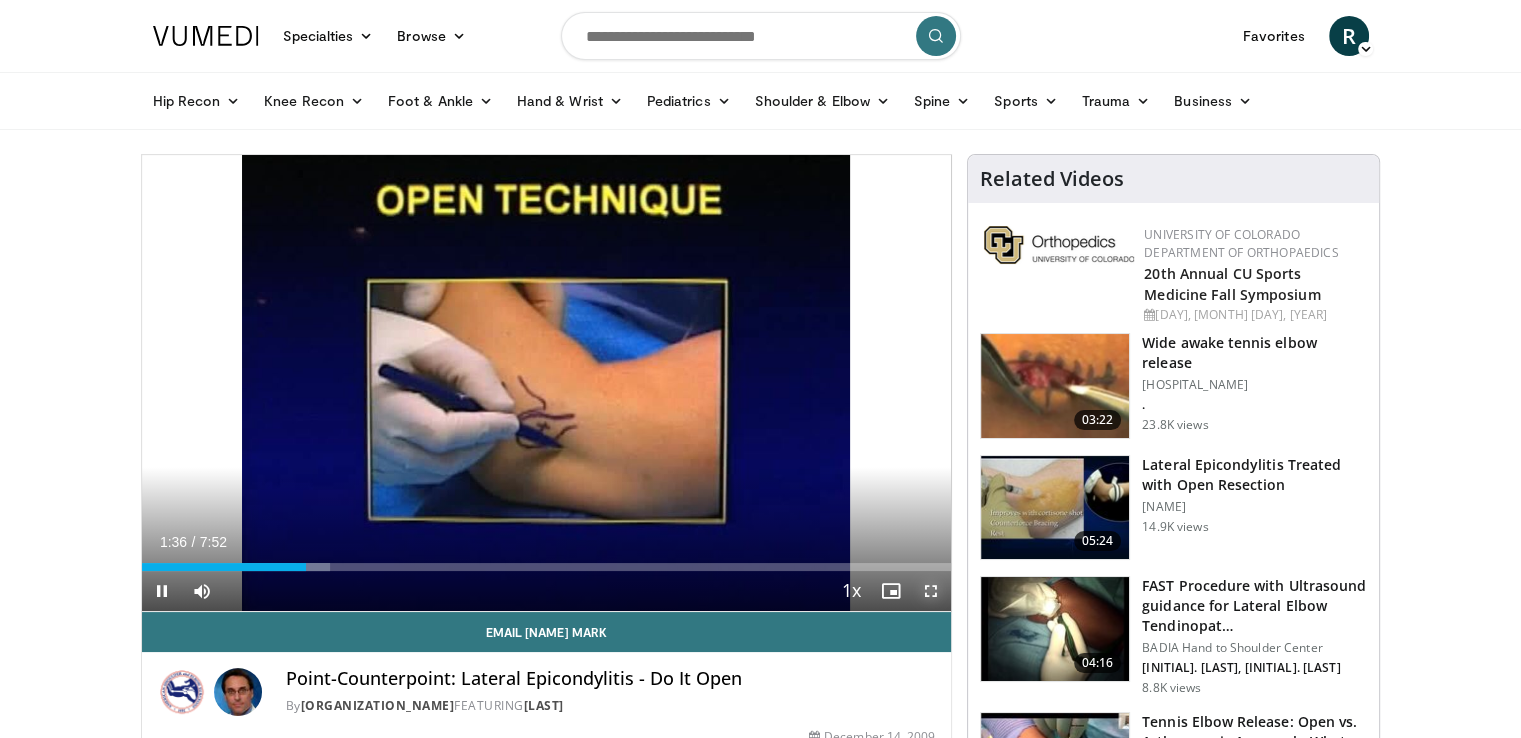 click at bounding box center (931, 591) 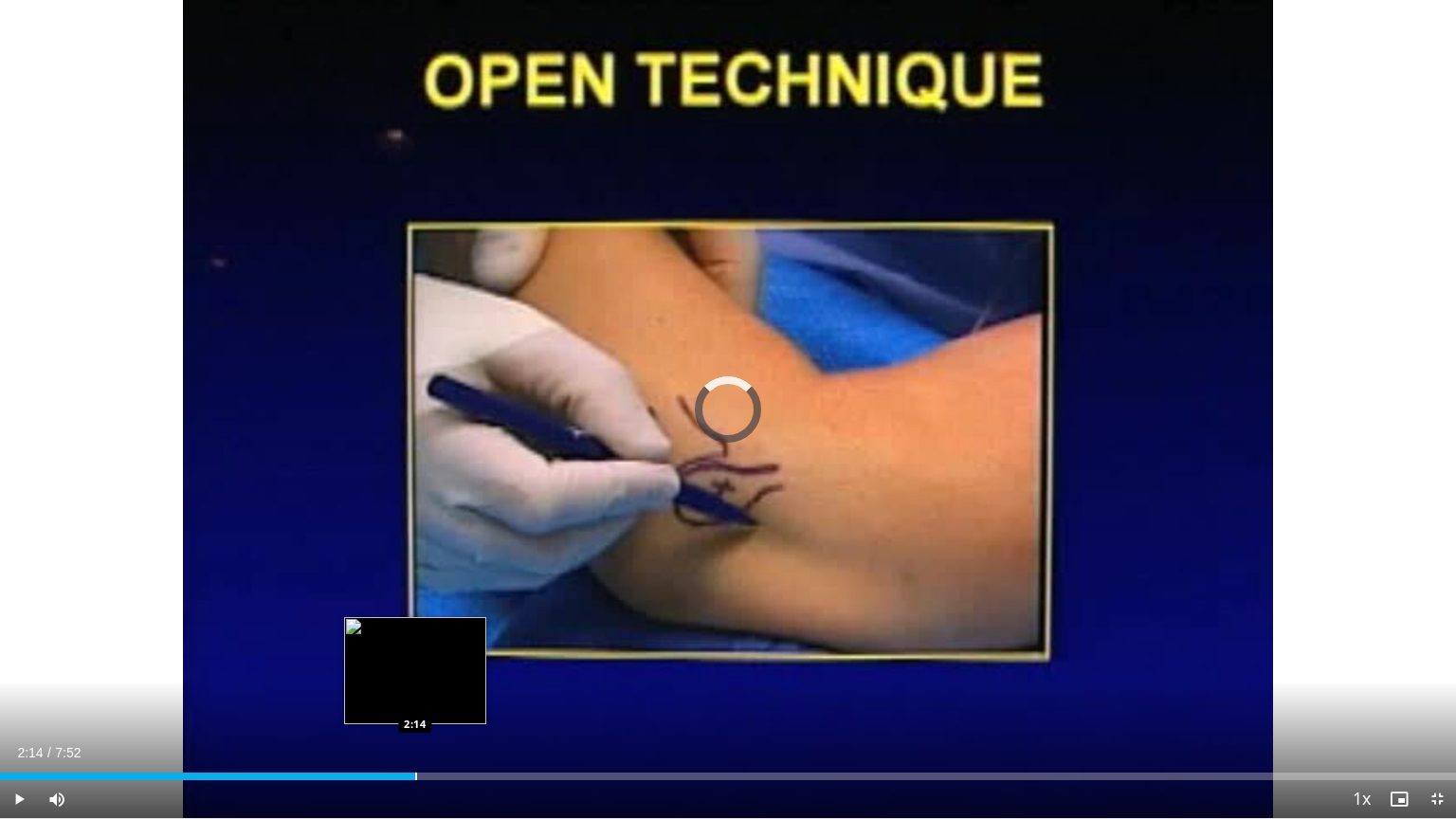 click at bounding box center [416, 776] 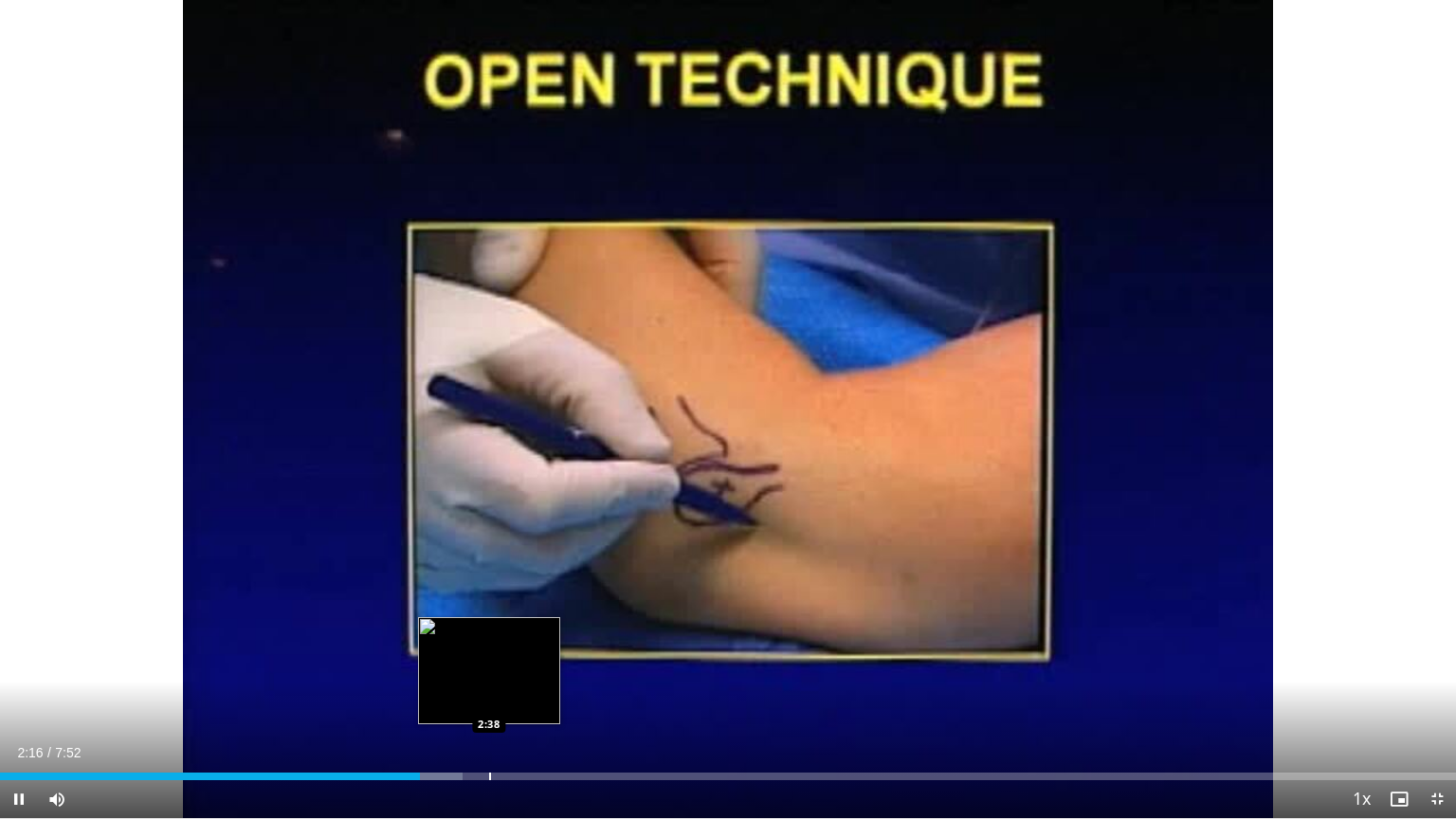 click at bounding box center (490, 776) 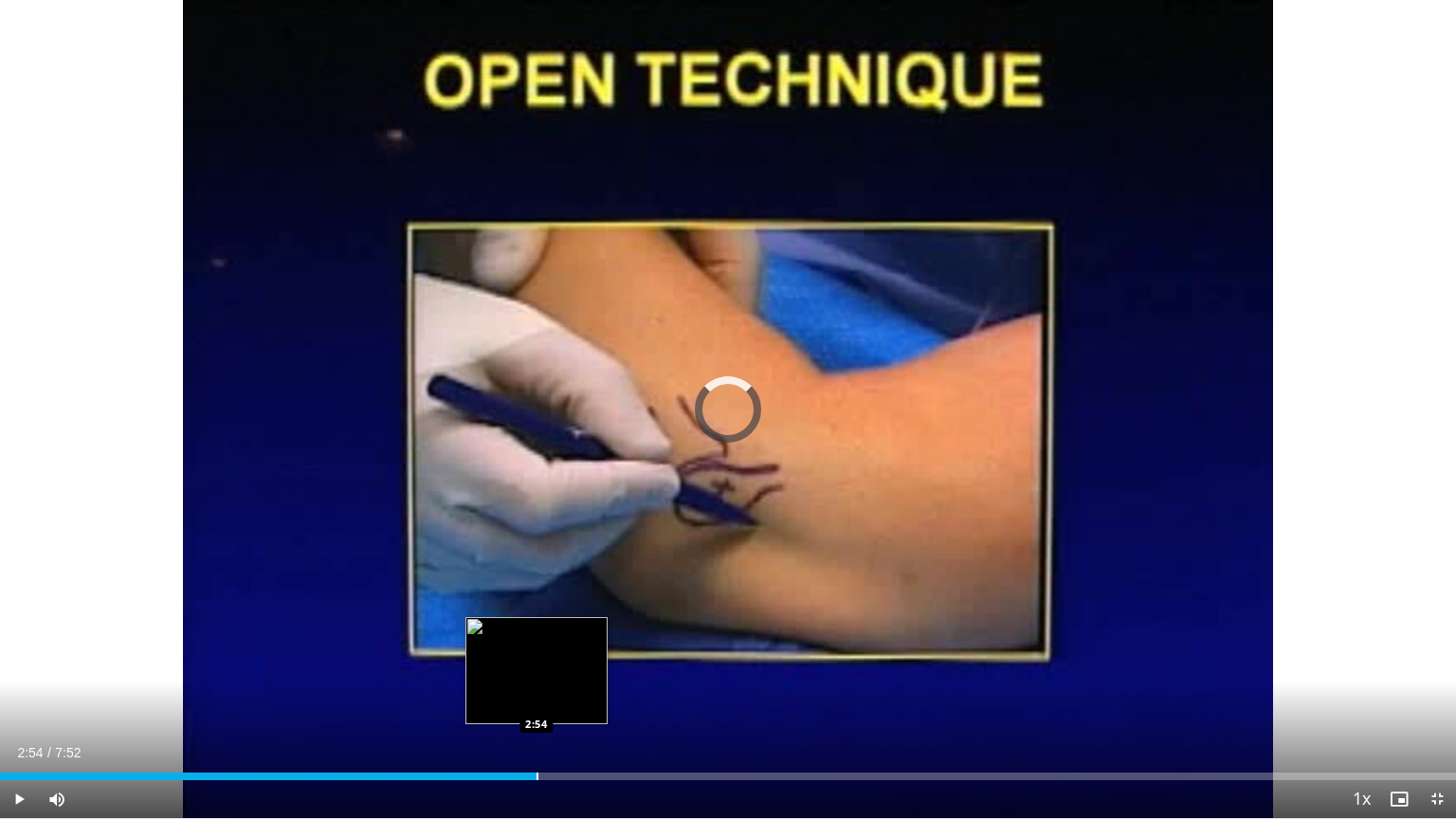 click at bounding box center [537, 776] 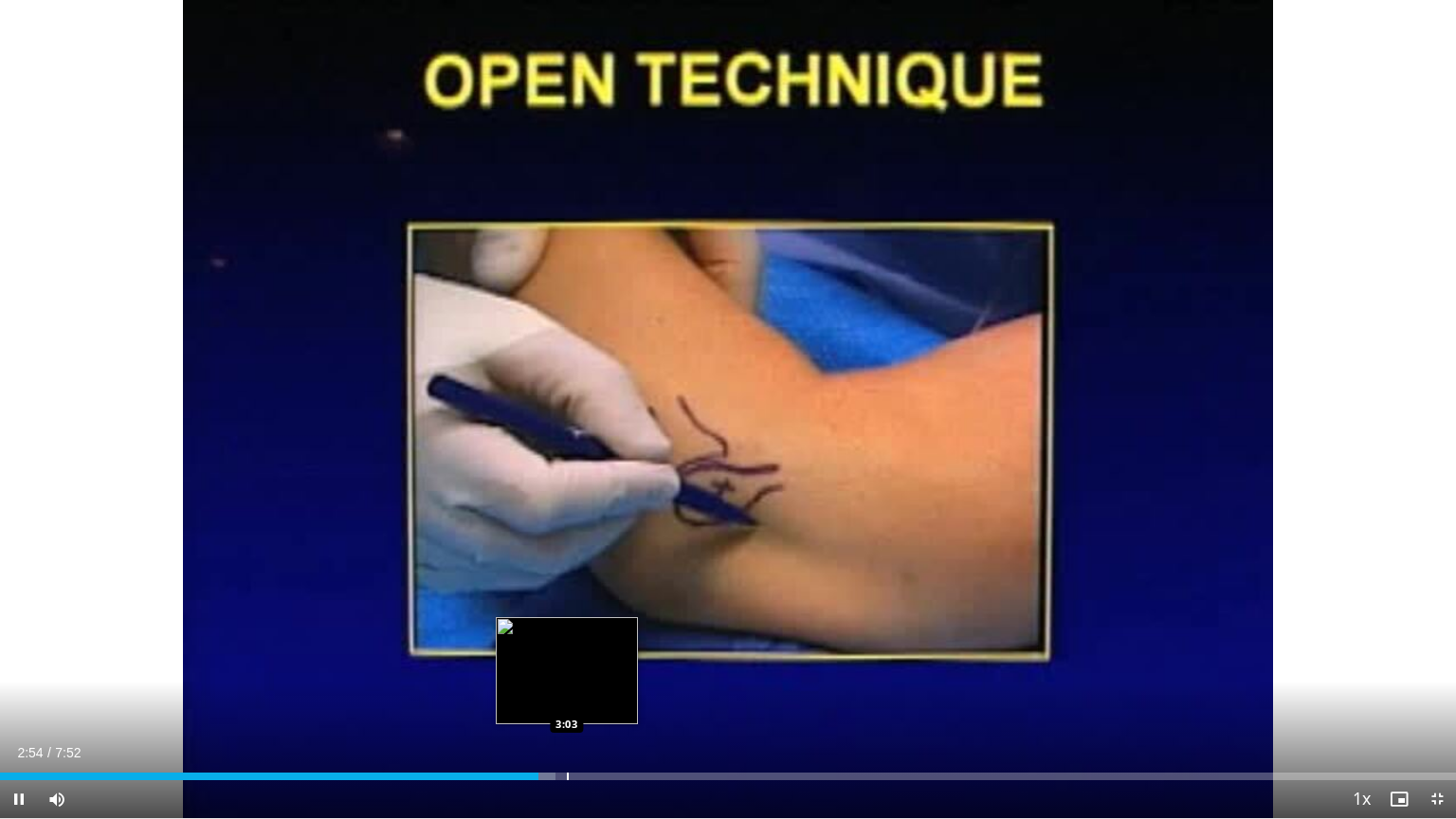 click at bounding box center (568, 776) 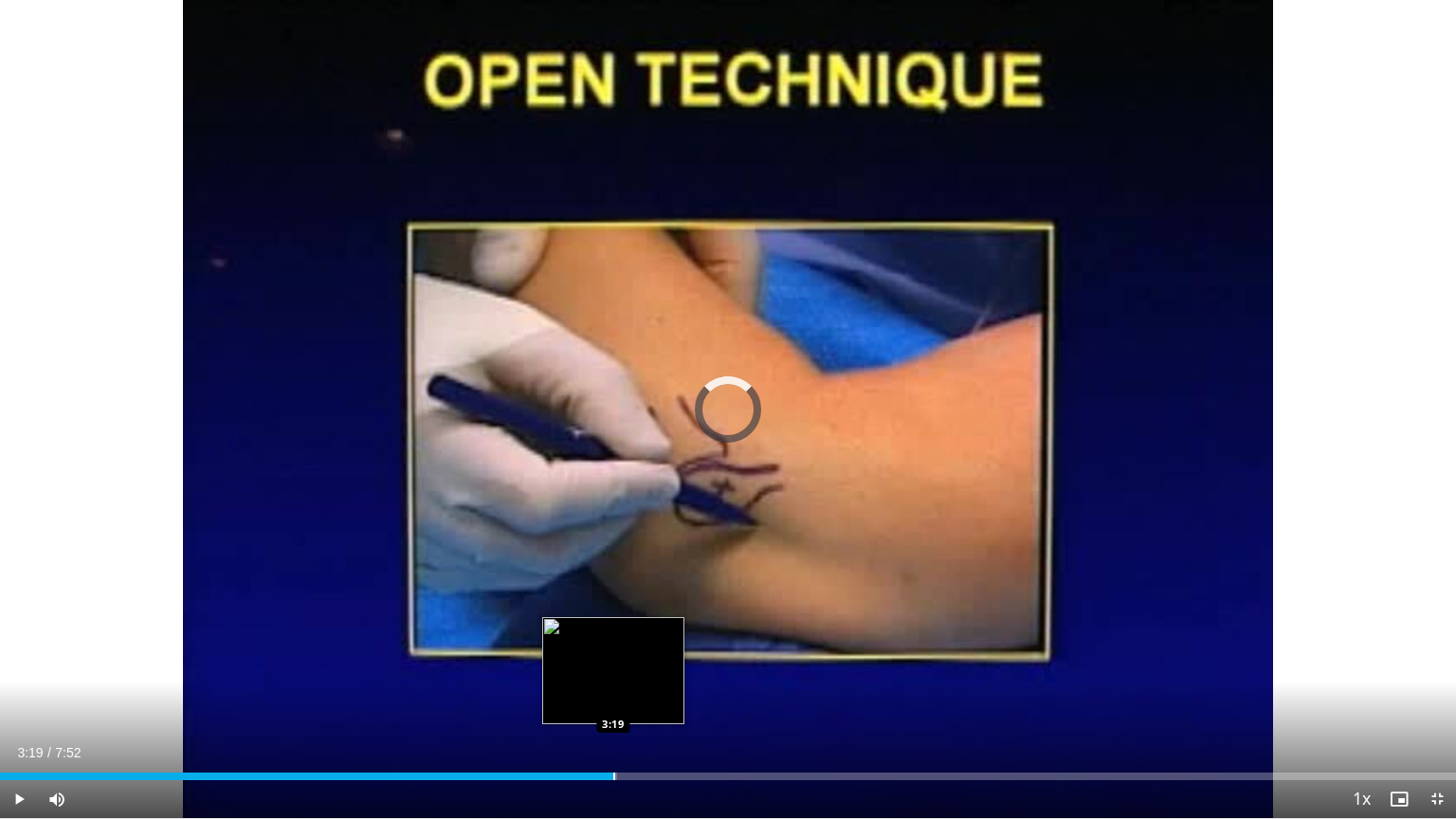 click at bounding box center [614, 776] 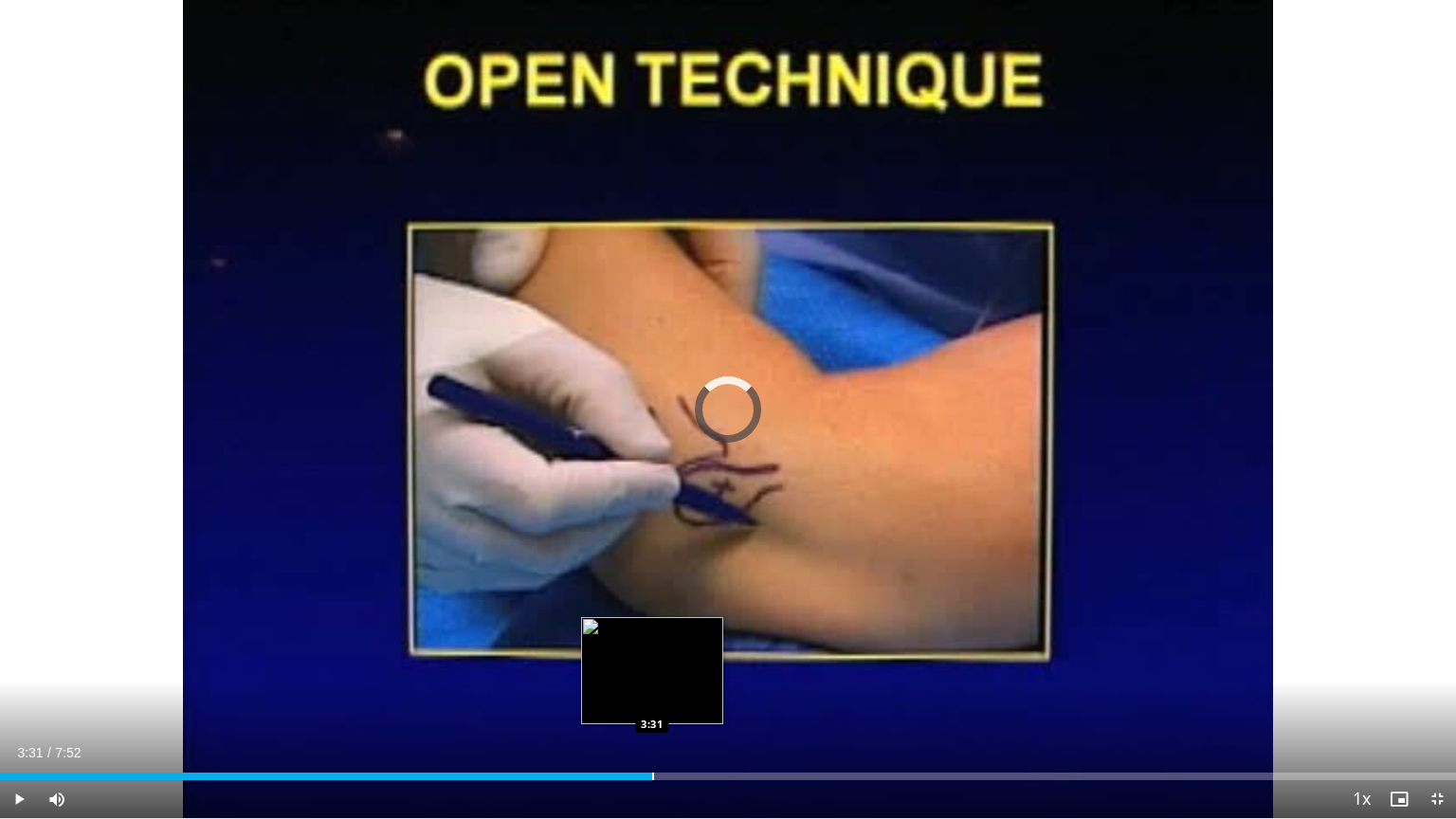 click at bounding box center (653, 776) 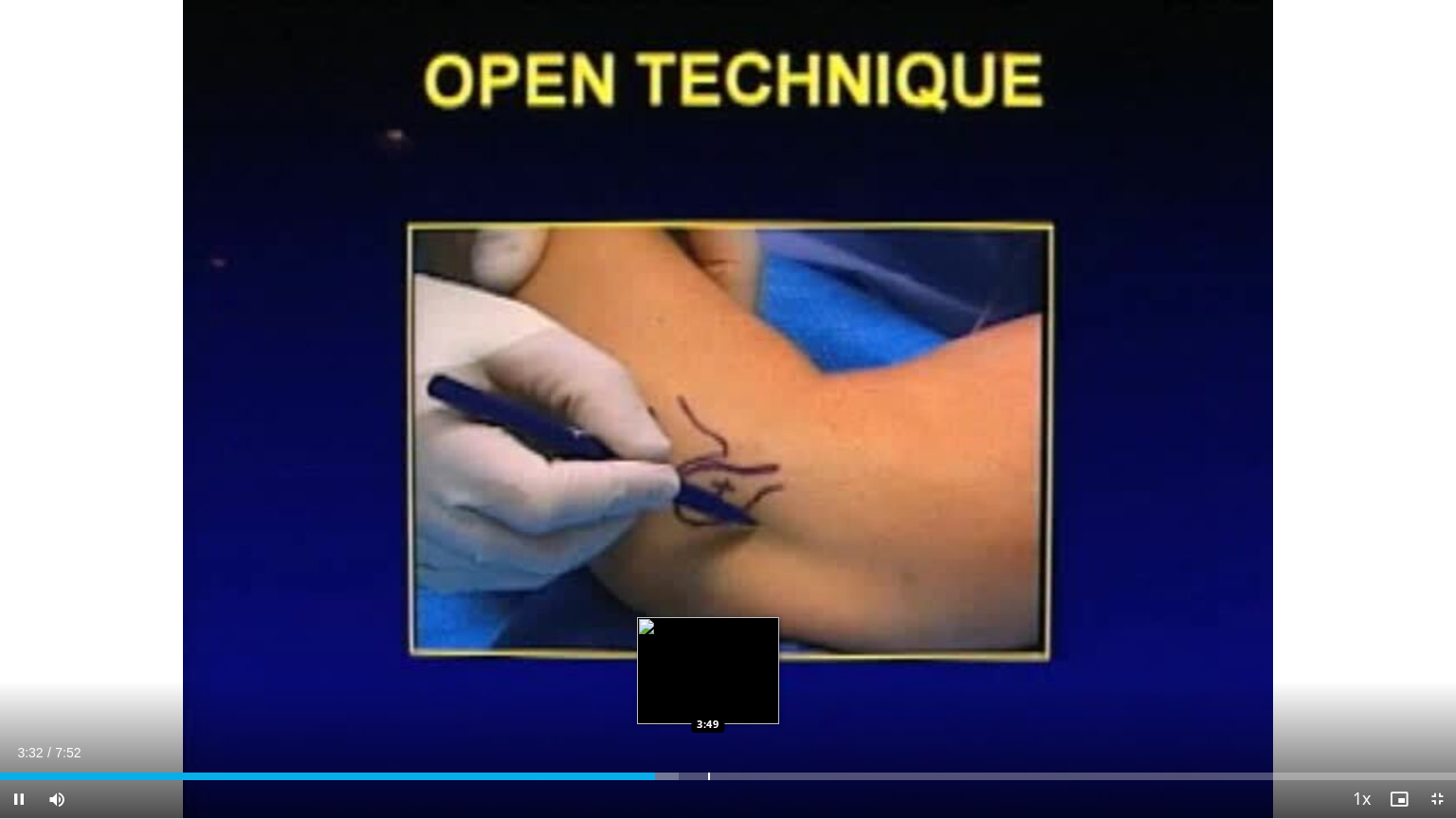 click at bounding box center (709, 776) 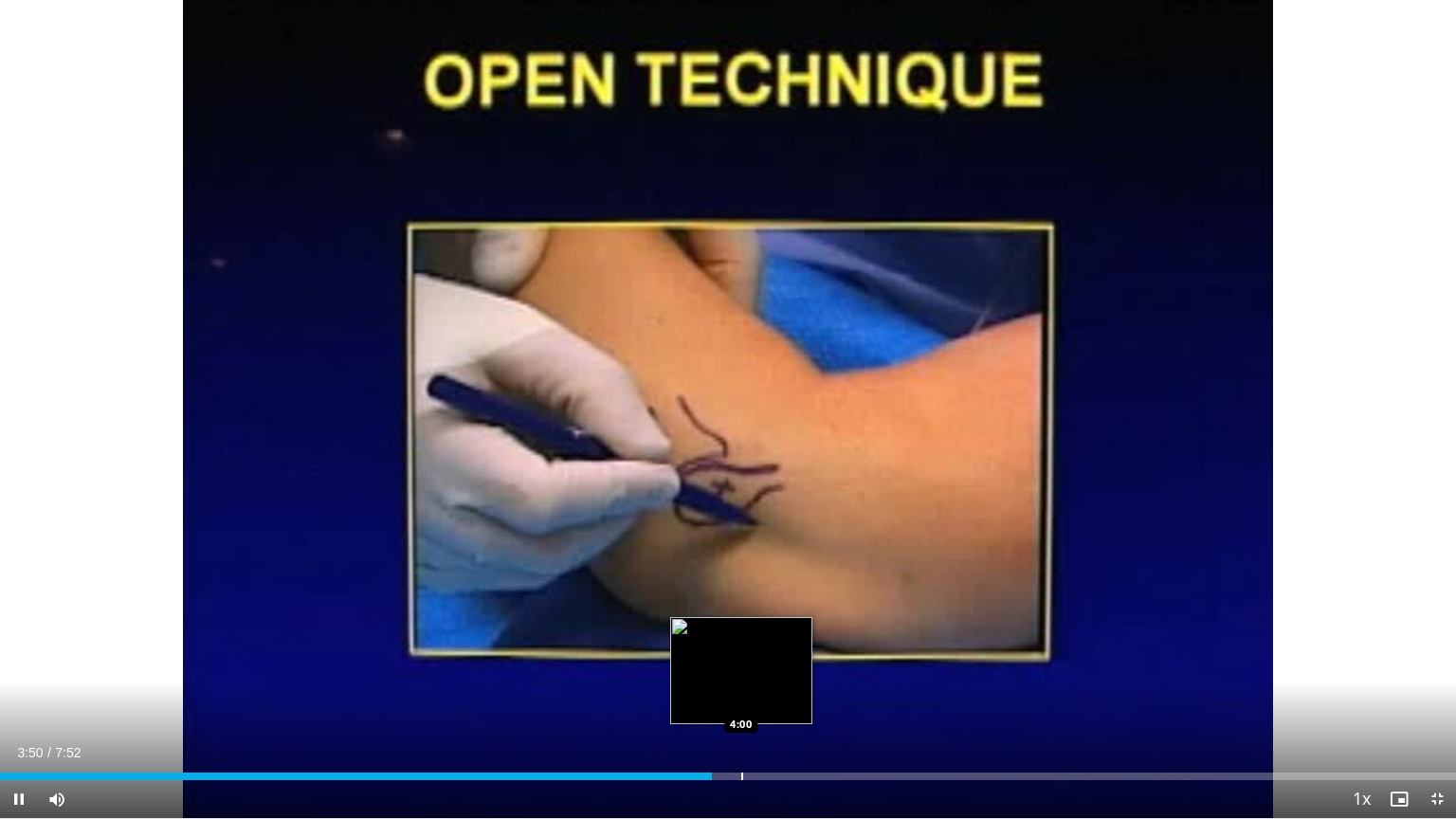 click at bounding box center [742, 776] 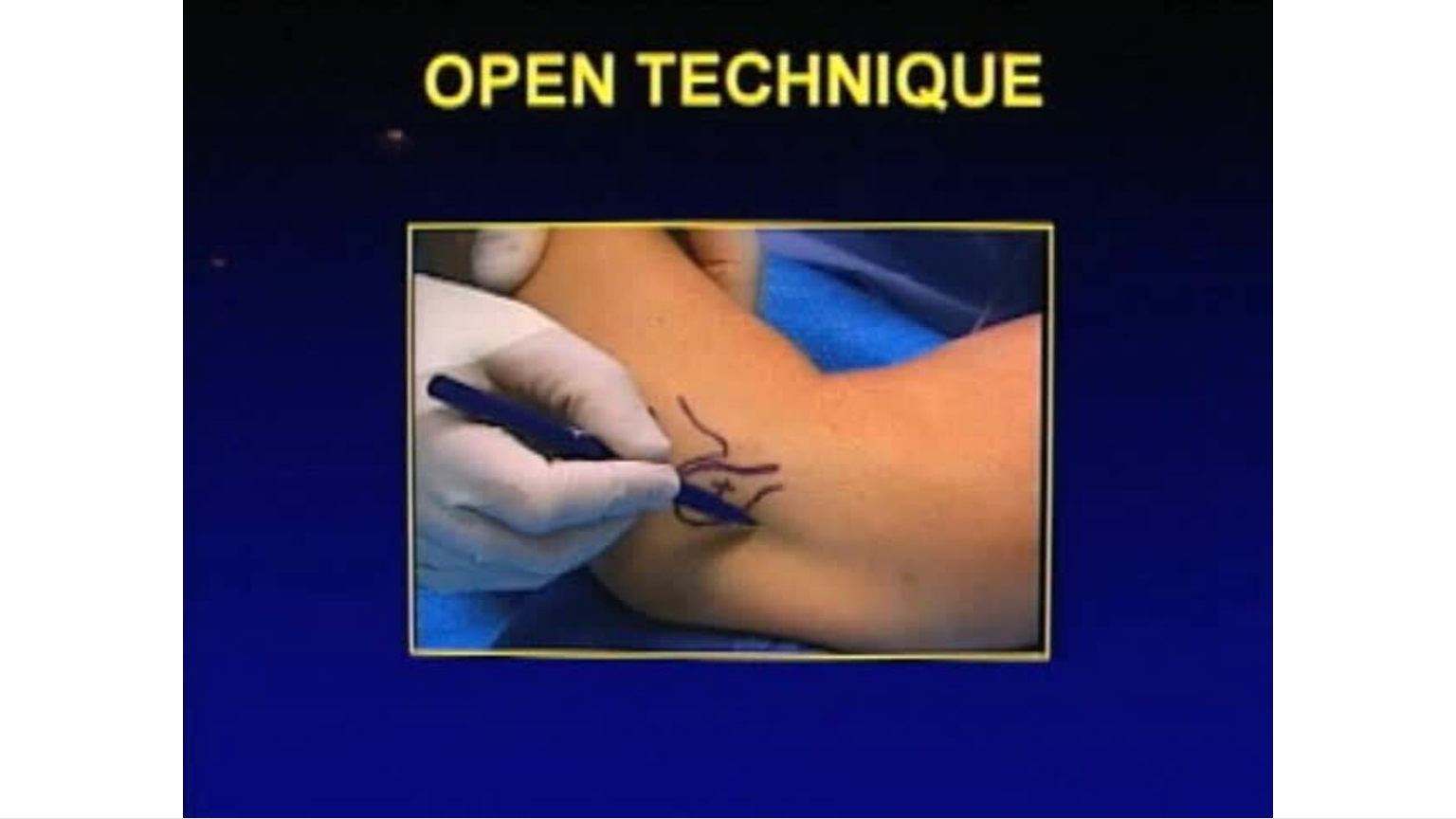 click on "**********" at bounding box center [728, 410] 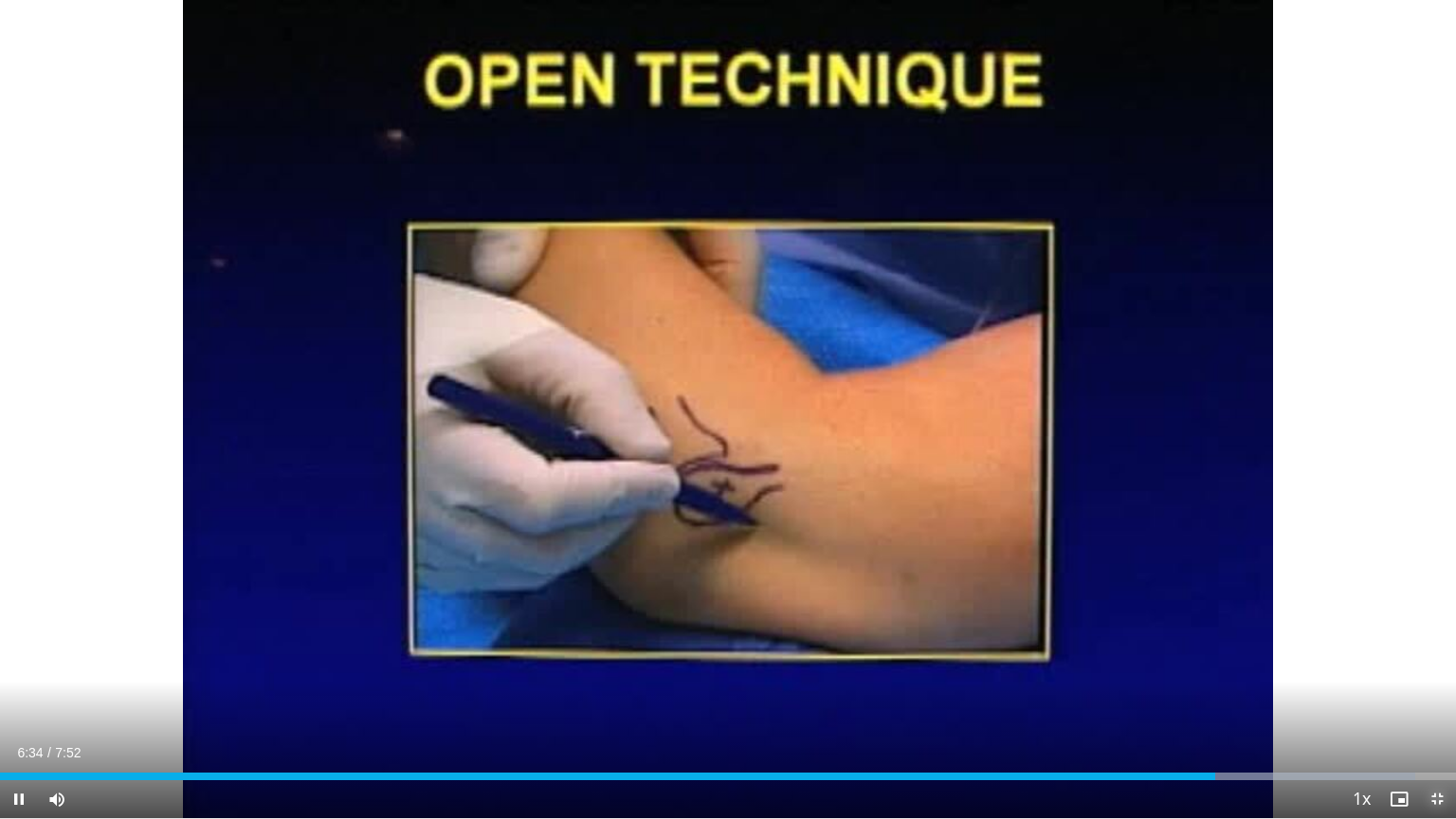 click at bounding box center [1437, 799] 